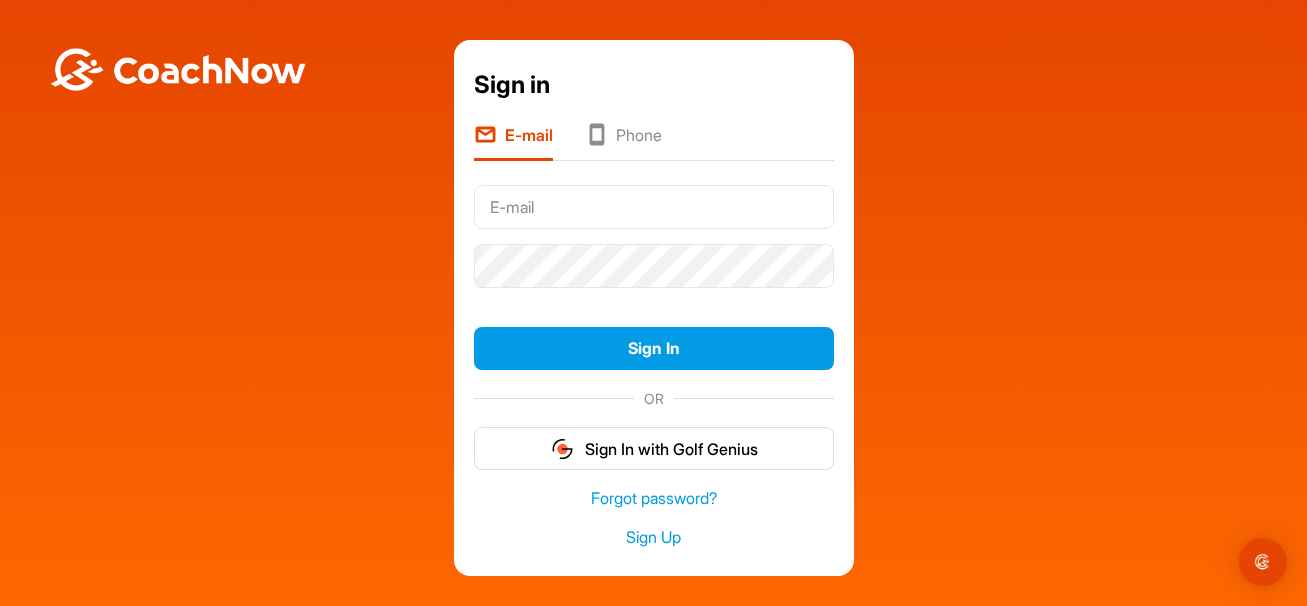scroll, scrollTop: 0, scrollLeft: 0, axis: both 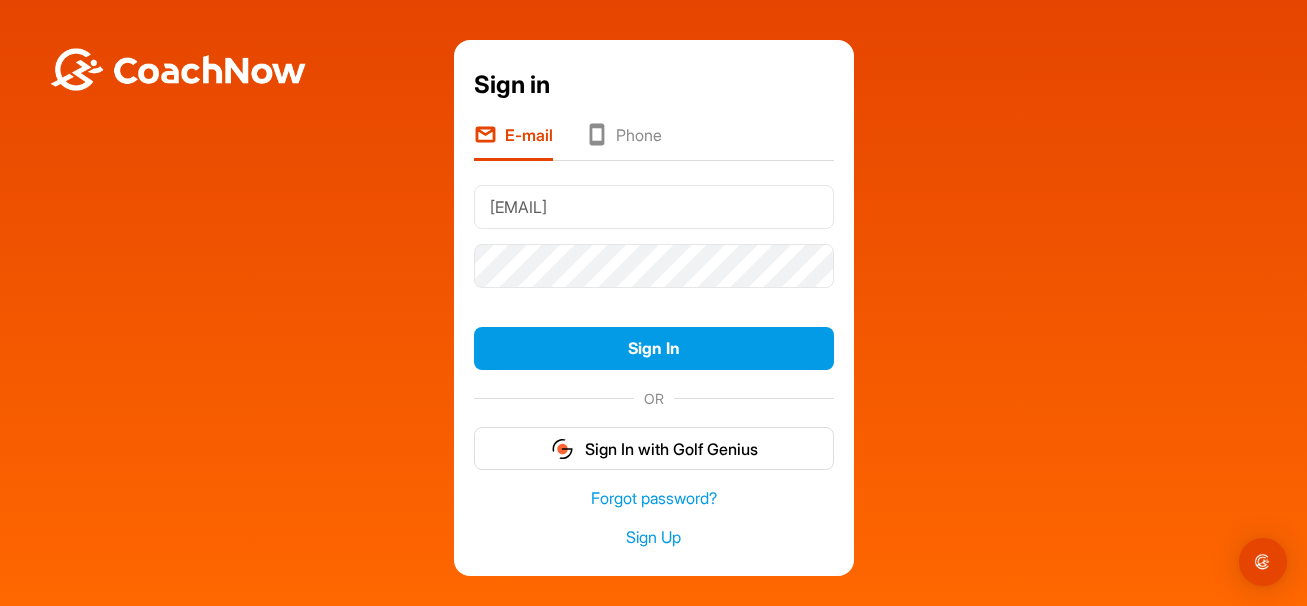 type on "[EMAIL]" 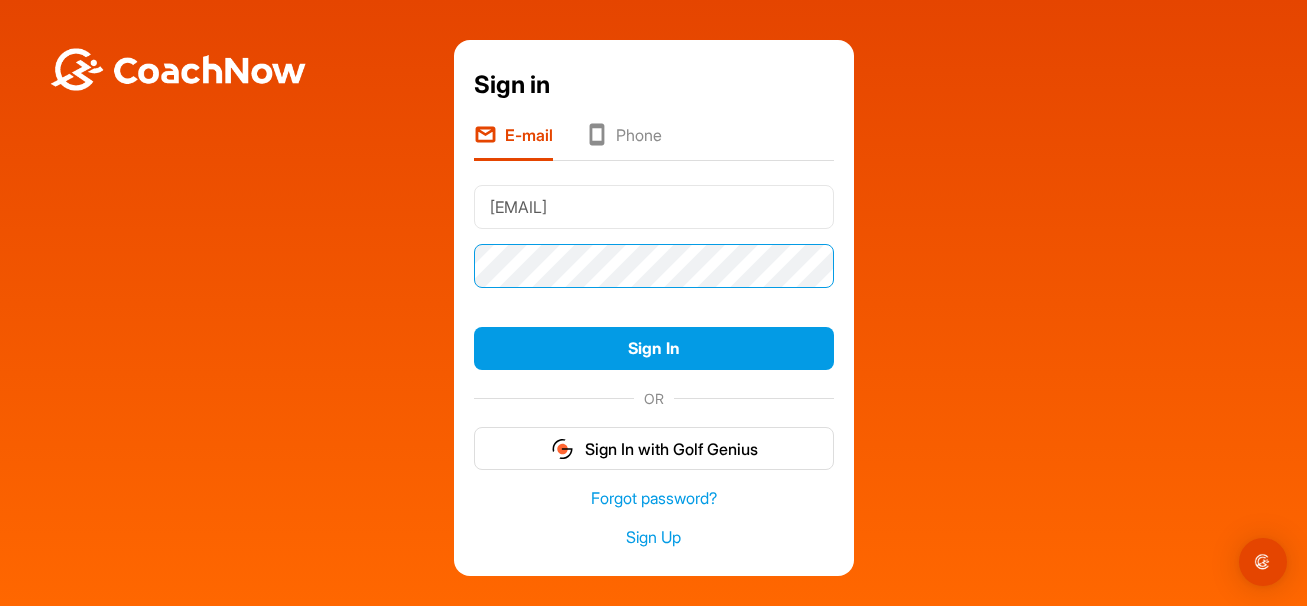 click on "Sign In" at bounding box center [654, 348] 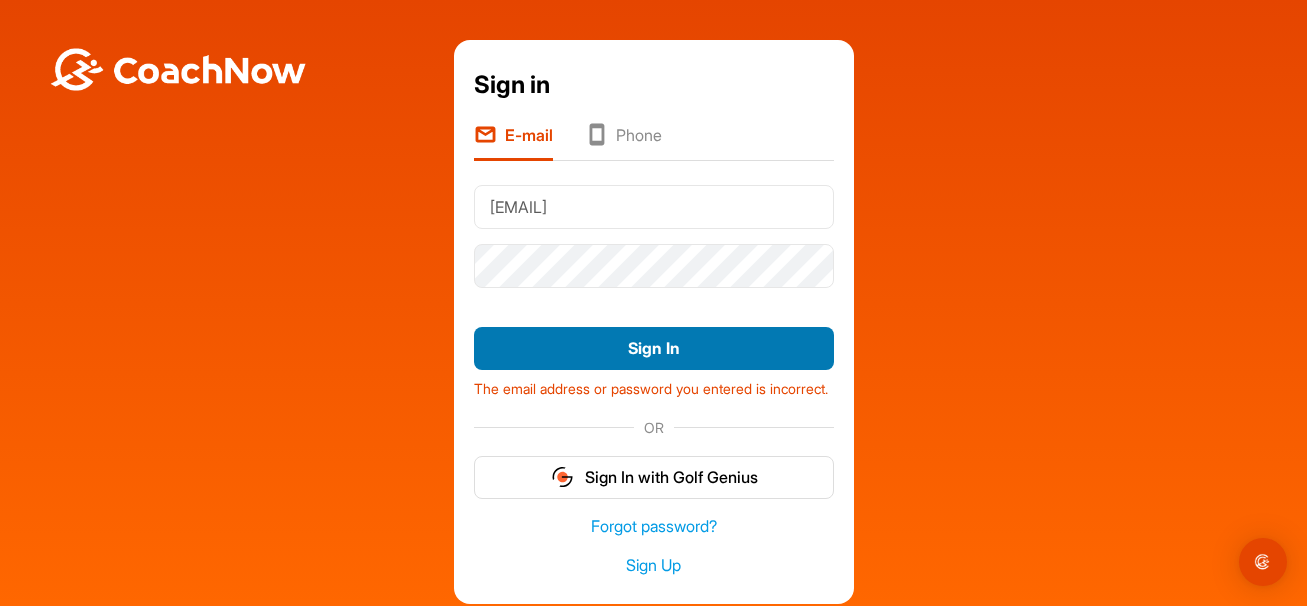 click on "Sign In" at bounding box center [654, 348] 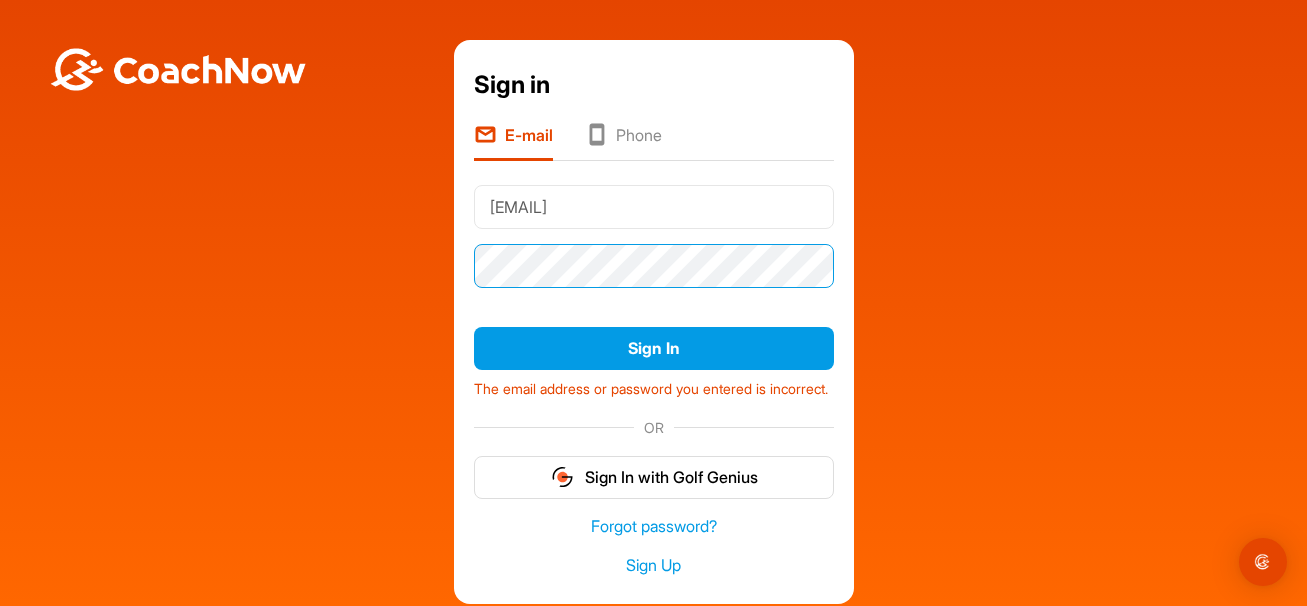 click on "Sign In" at bounding box center [654, 348] 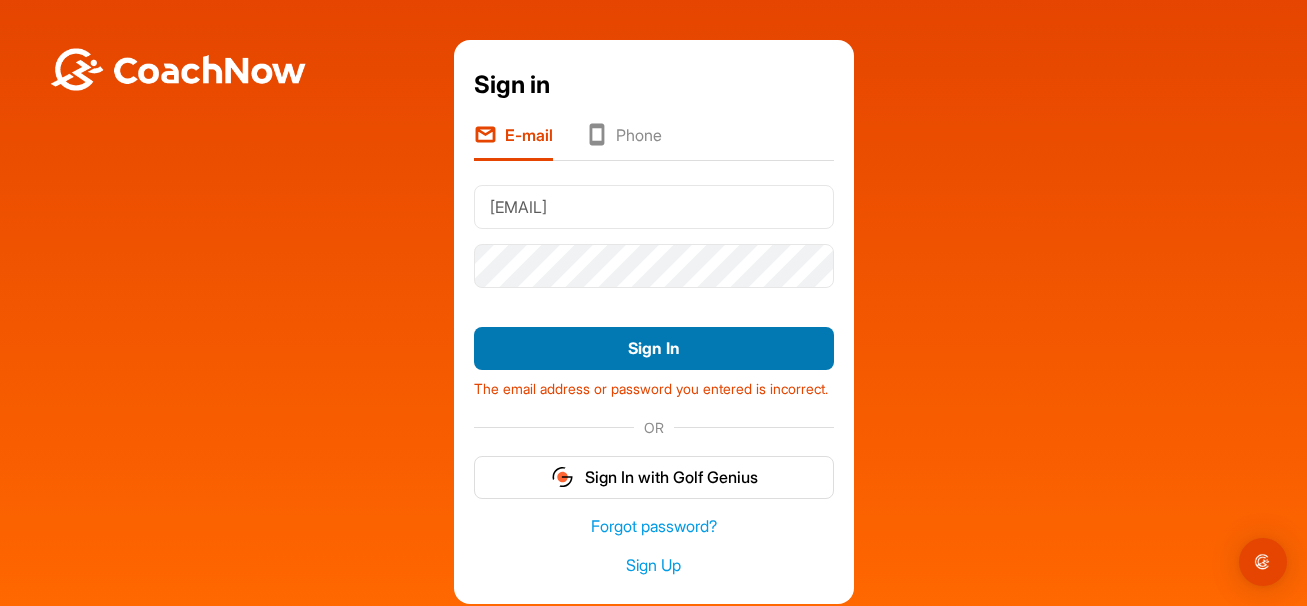 click on "Sign In" at bounding box center (654, 348) 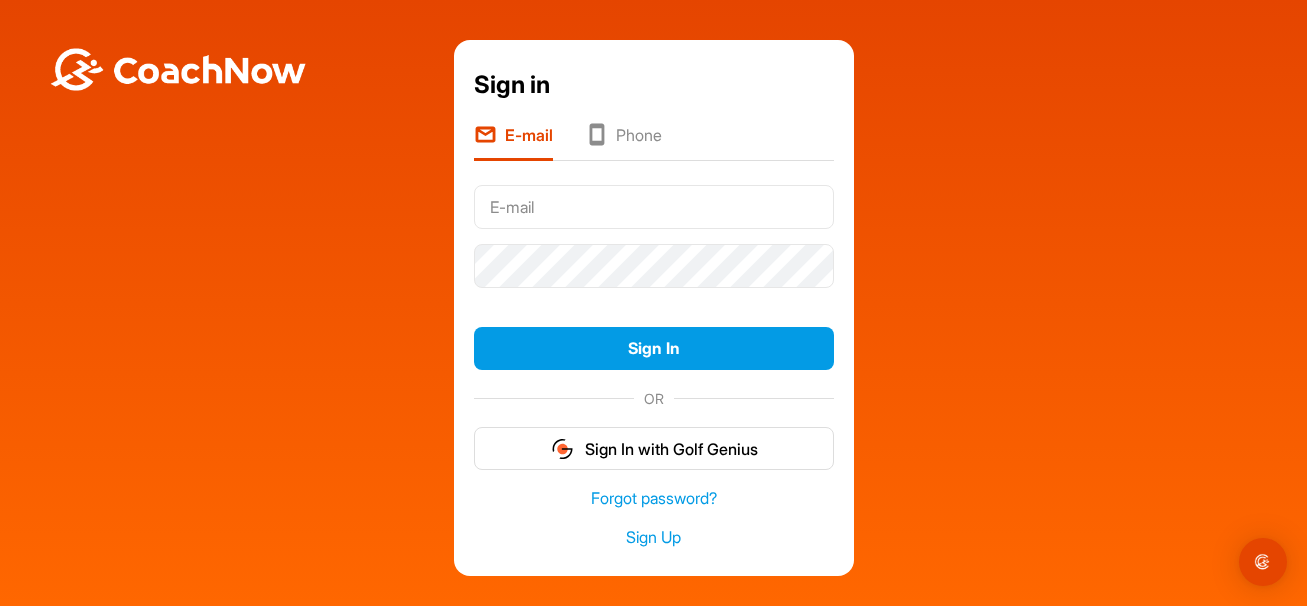 scroll, scrollTop: 0, scrollLeft: 0, axis: both 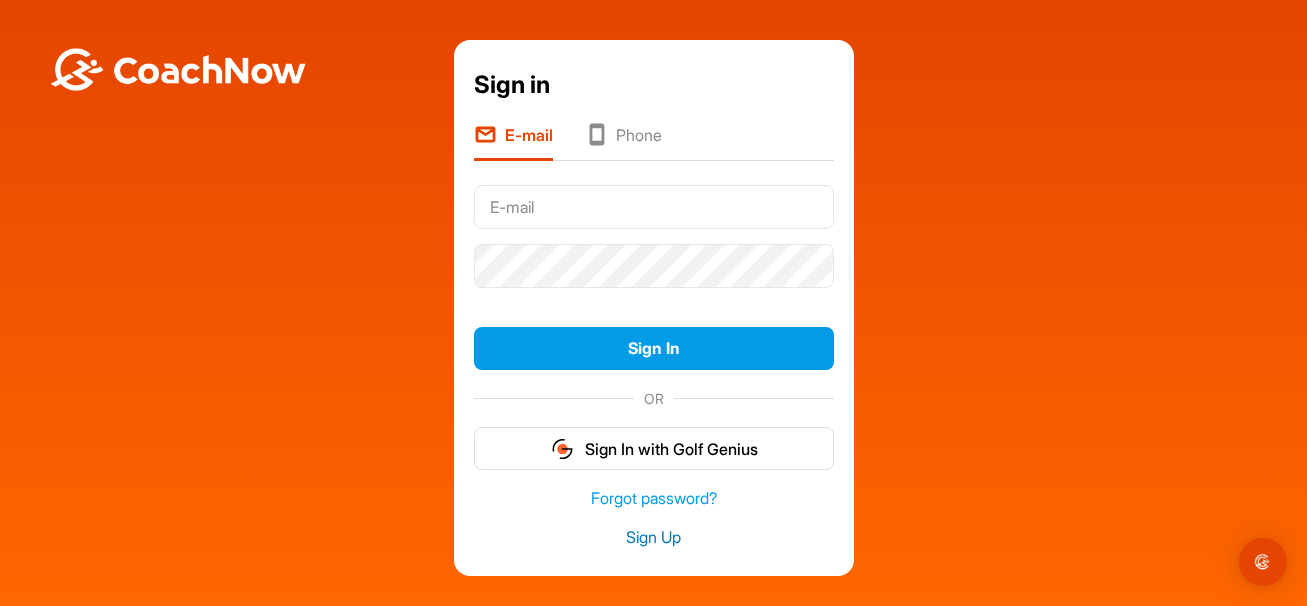 click on "Sign Up" at bounding box center [654, 537] 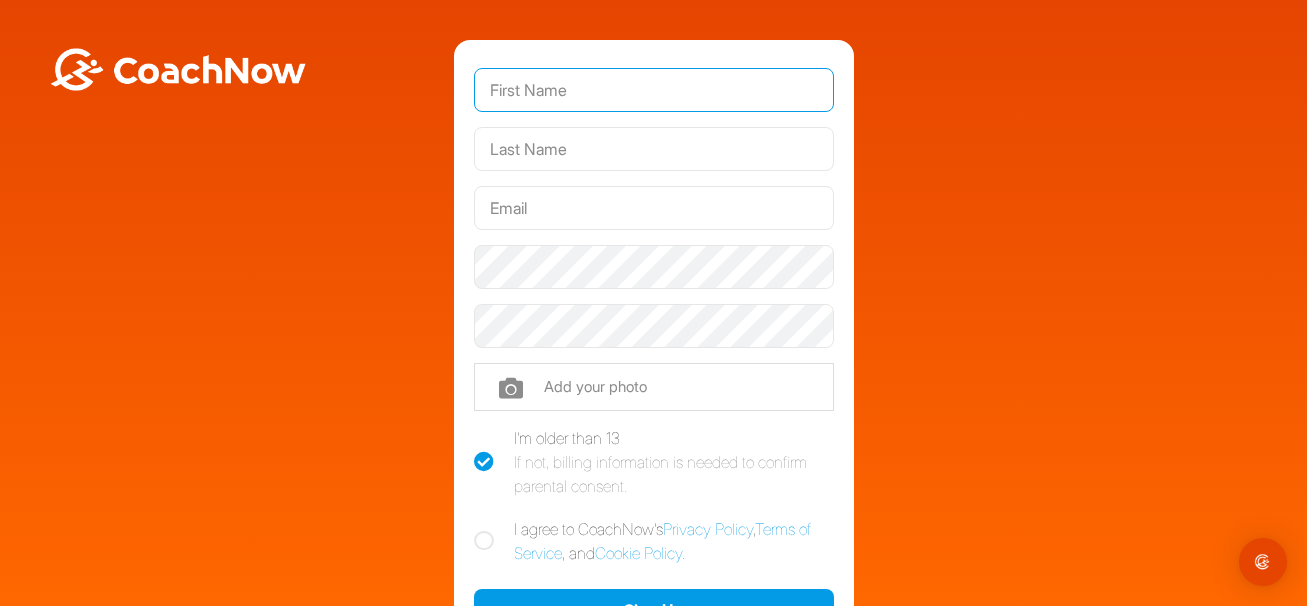 click at bounding box center (654, 90) 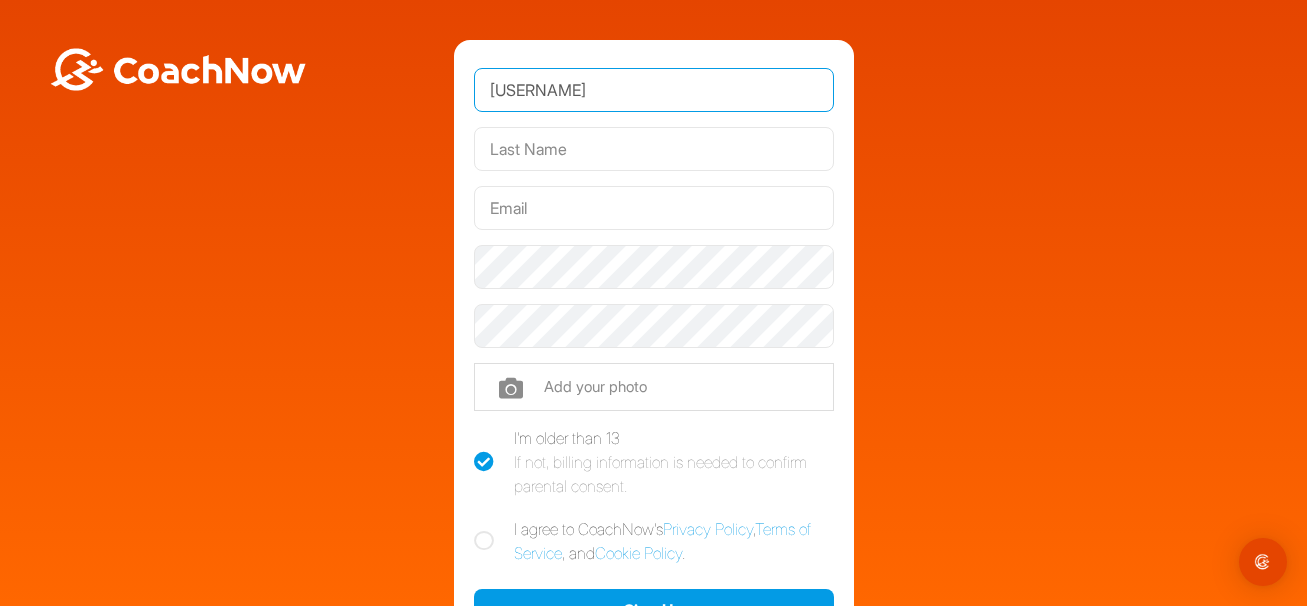 type on "[USERNAME]" 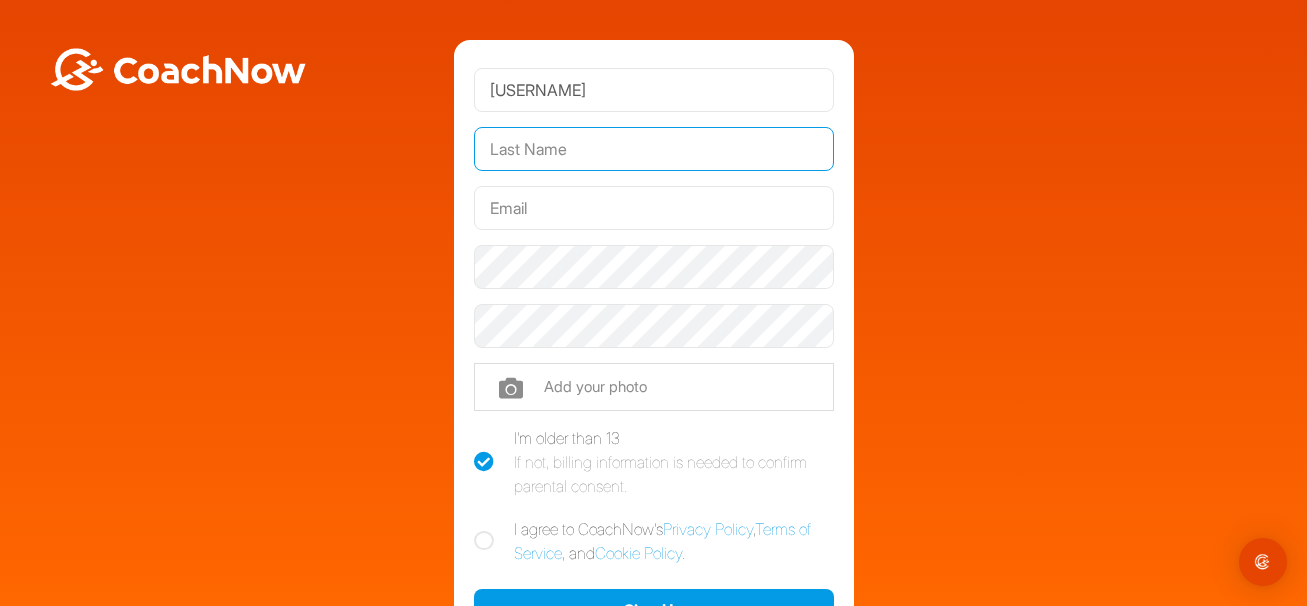 click at bounding box center (654, 149) 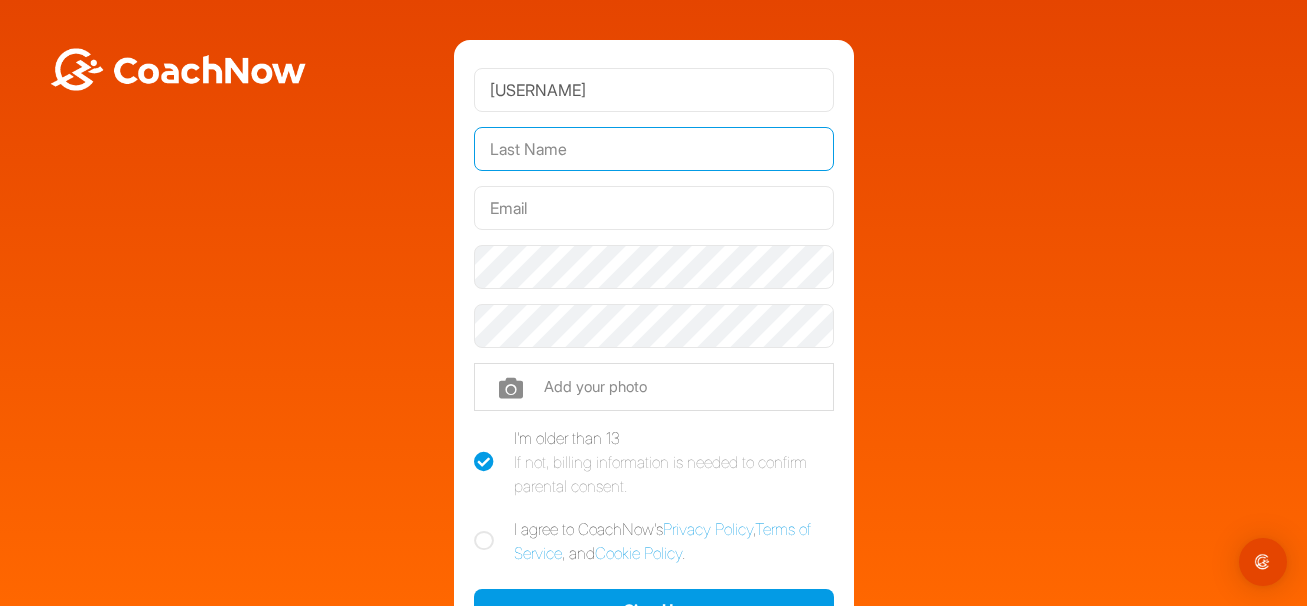 type on "[LAST]" 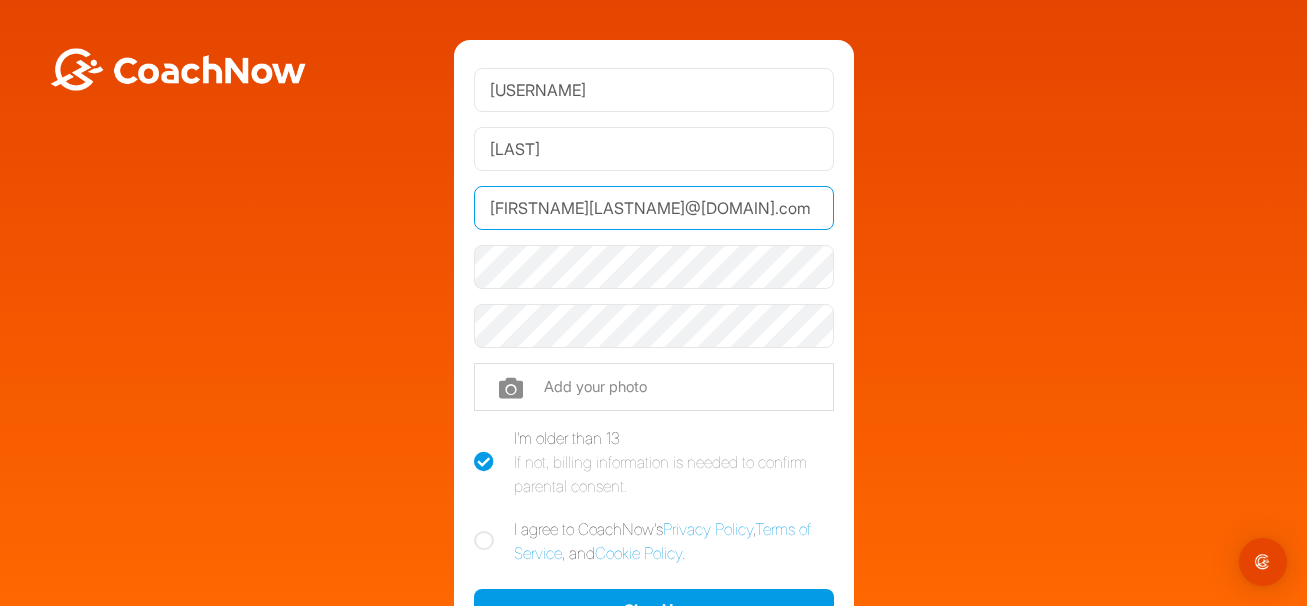 click on "[FIRSTNAME][LASTNAME]@[DOMAIN].com" at bounding box center (654, 208) 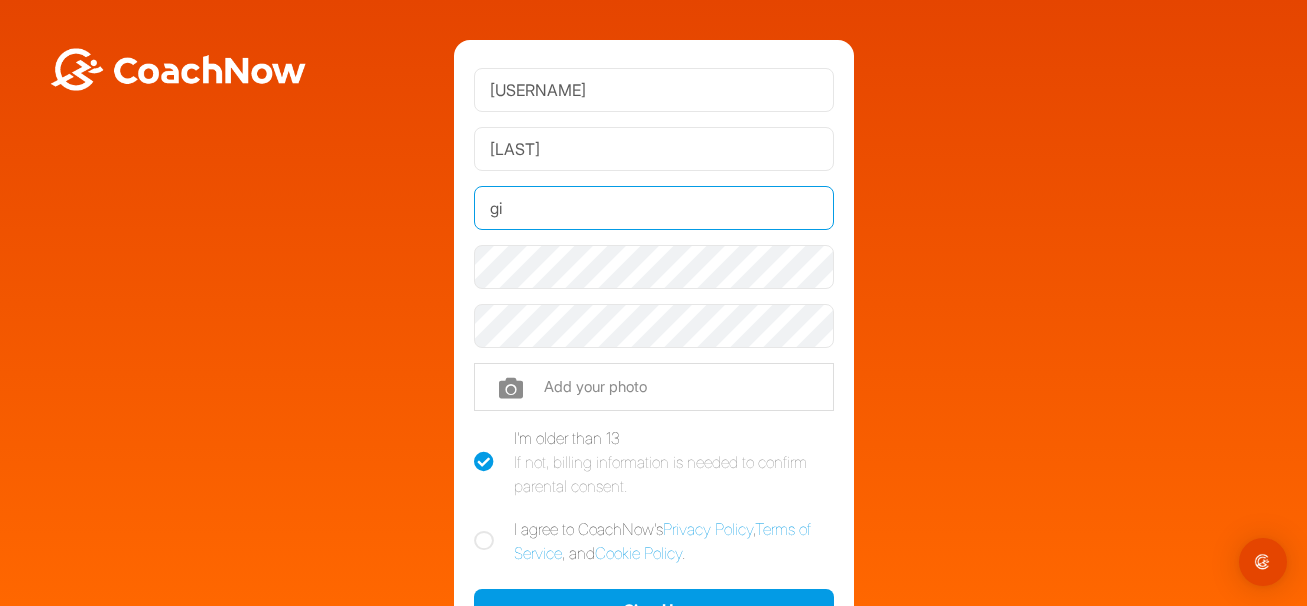 type on "g" 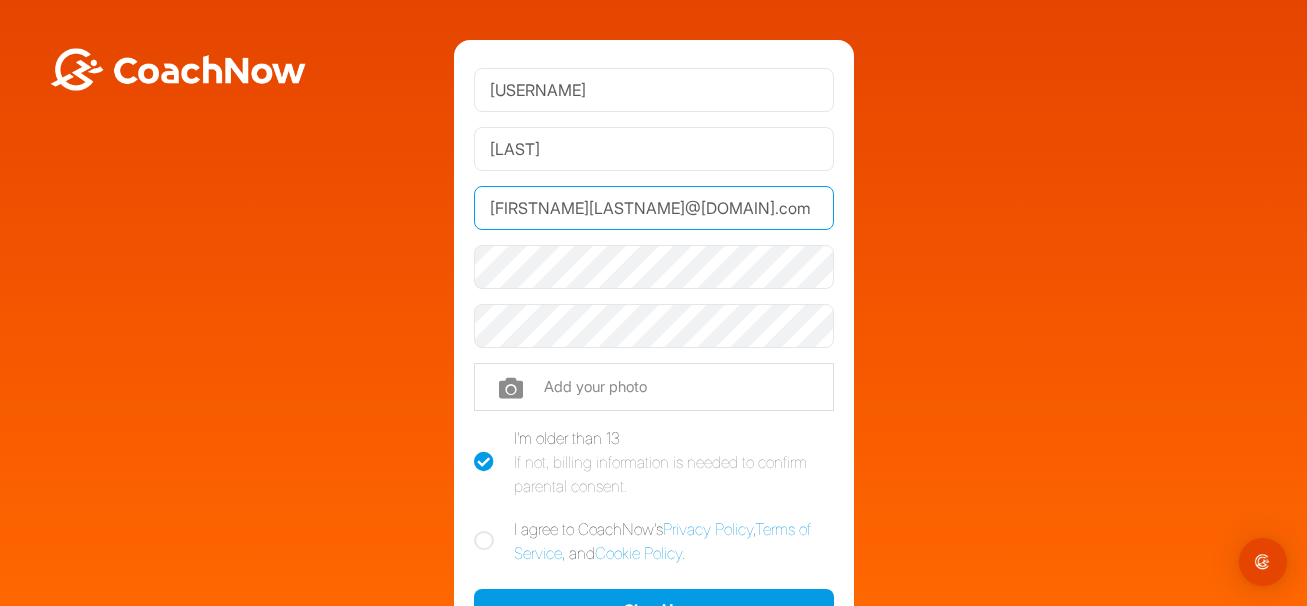 type on "[FIRSTNAME][LASTNAME]@[DOMAIN].com" 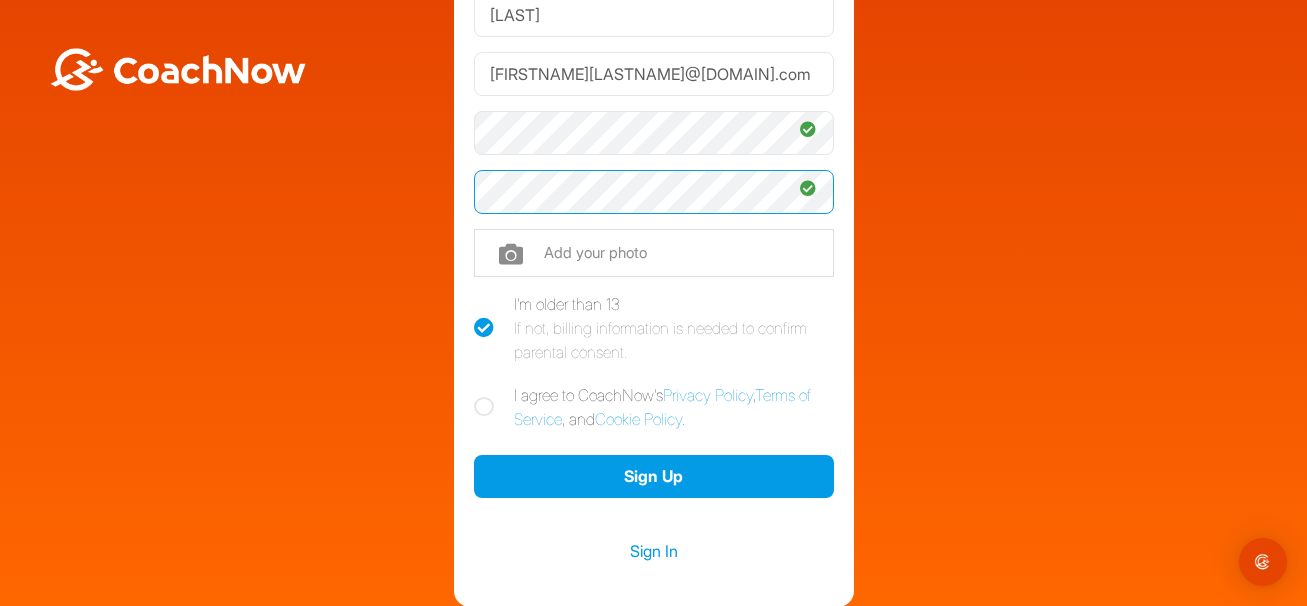 scroll, scrollTop: 178, scrollLeft: 0, axis: vertical 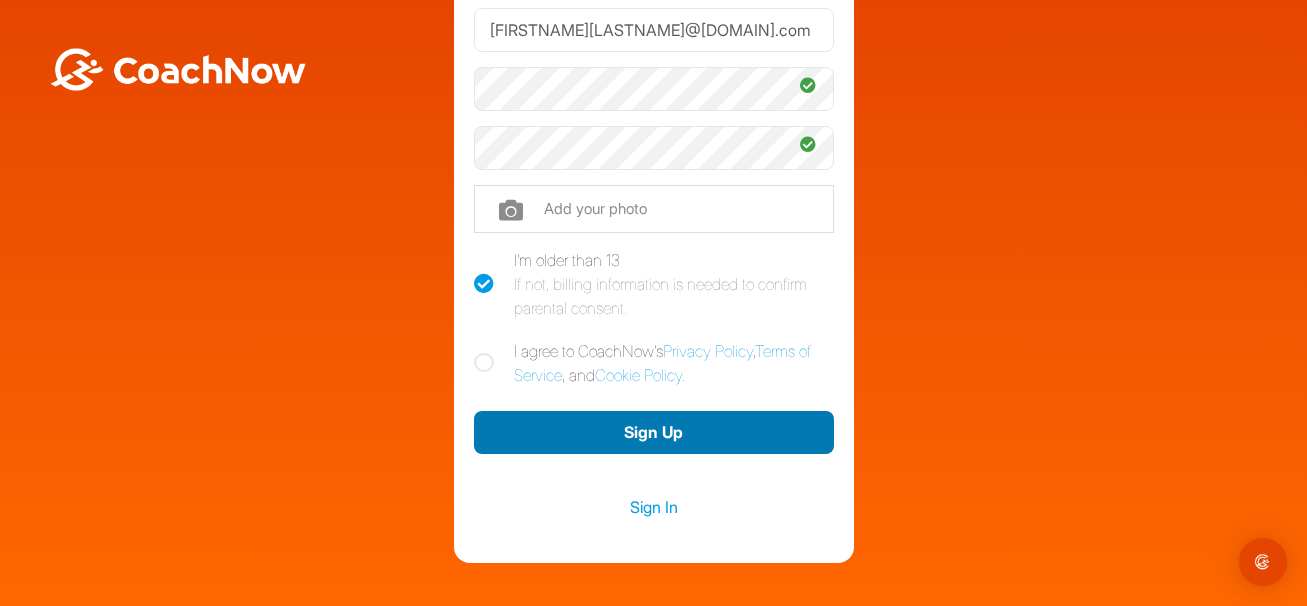 click on "Sign Up" at bounding box center (654, 432) 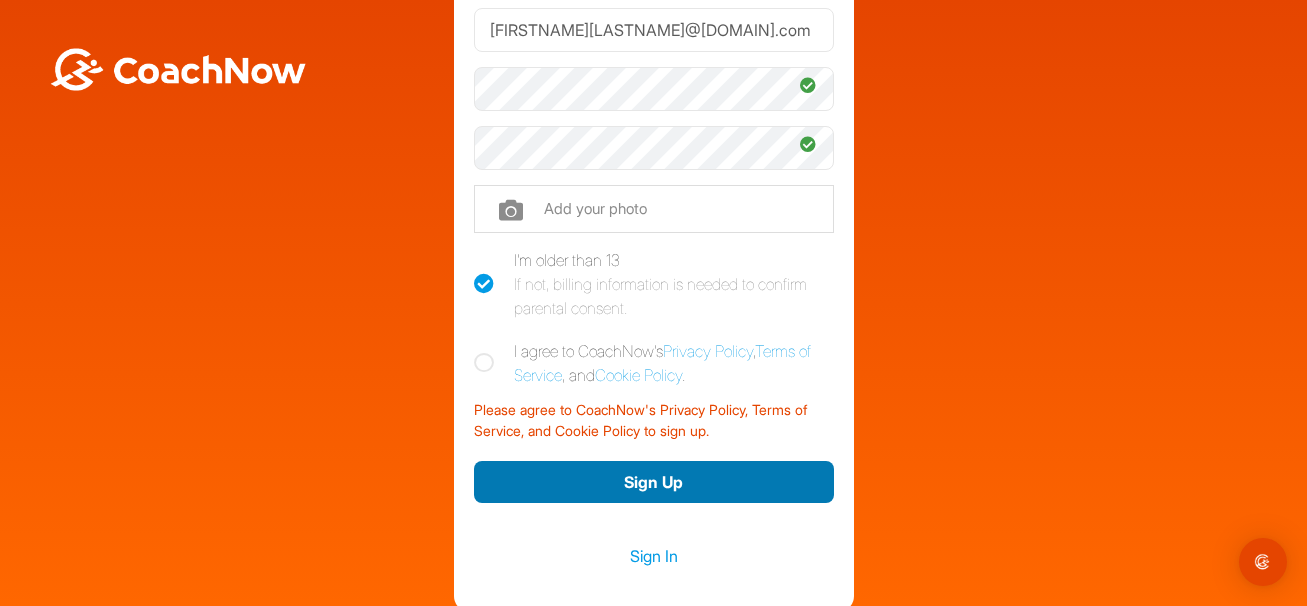 click on "Sign Up" at bounding box center (654, 482) 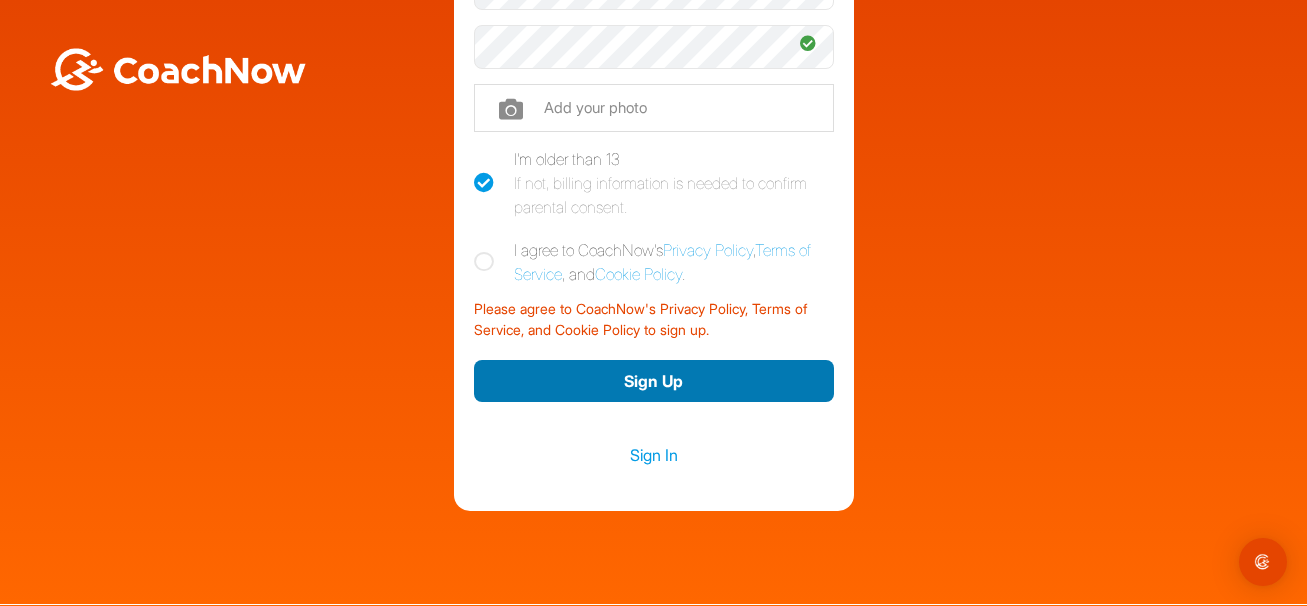 scroll, scrollTop: 324, scrollLeft: 0, axis: vertical 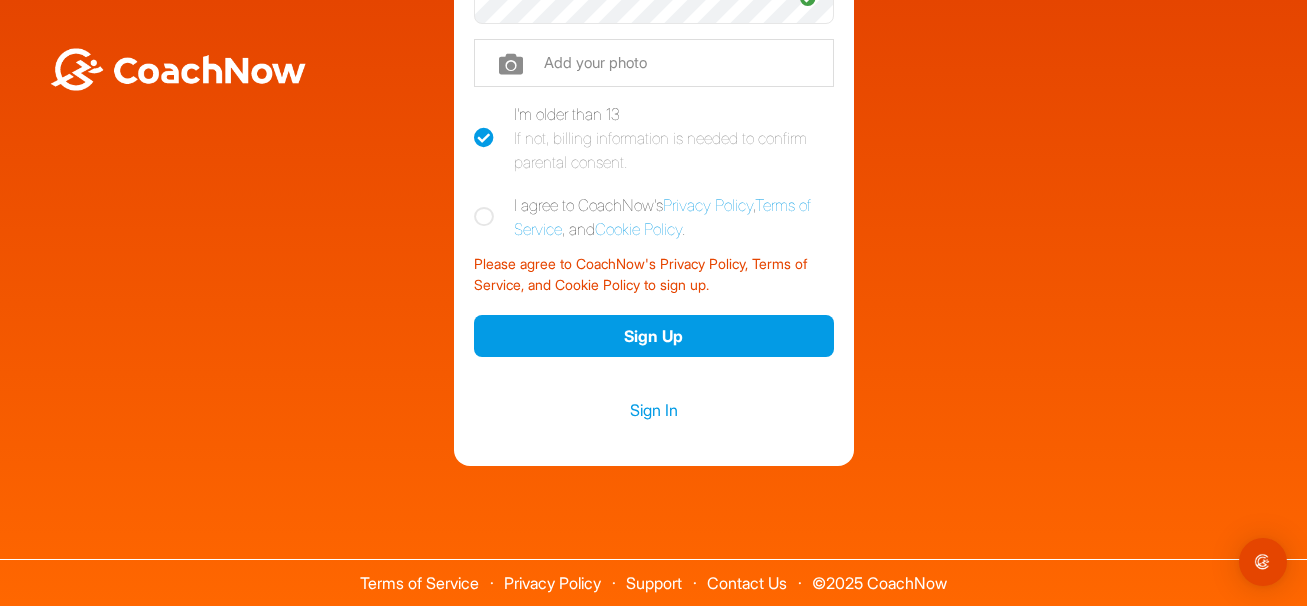 drag, startPoint x: 480, startPoint y: 219, endPoint x: 498, endPoint y: 241, distance: 28.42534 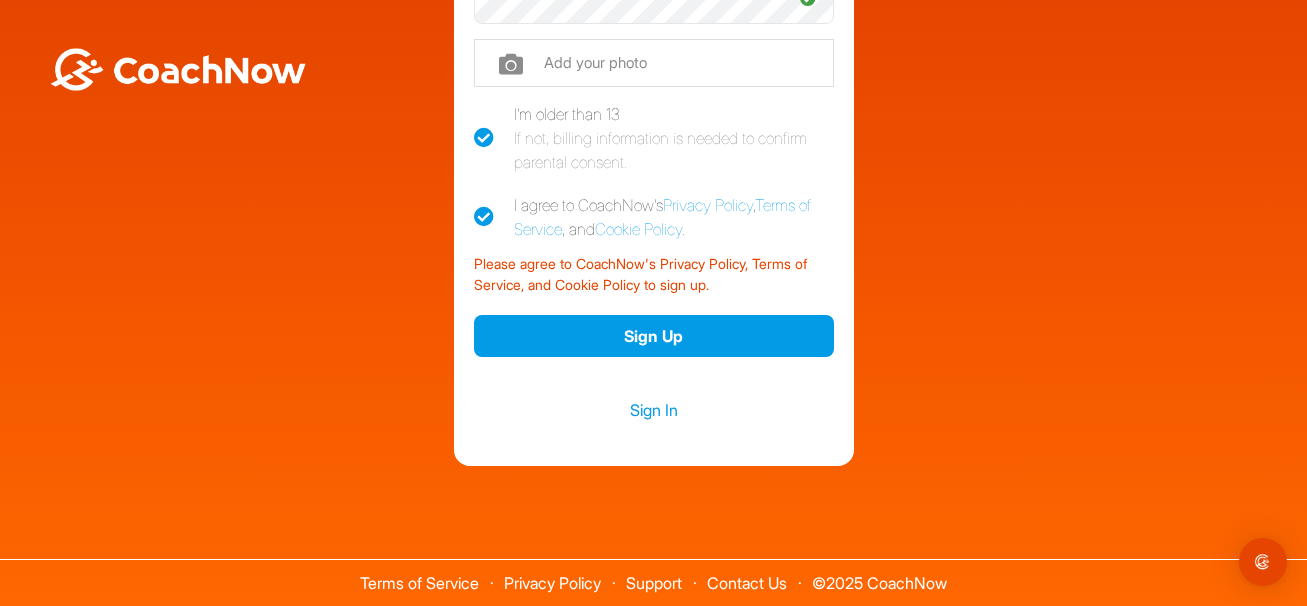 checkbox on "true" 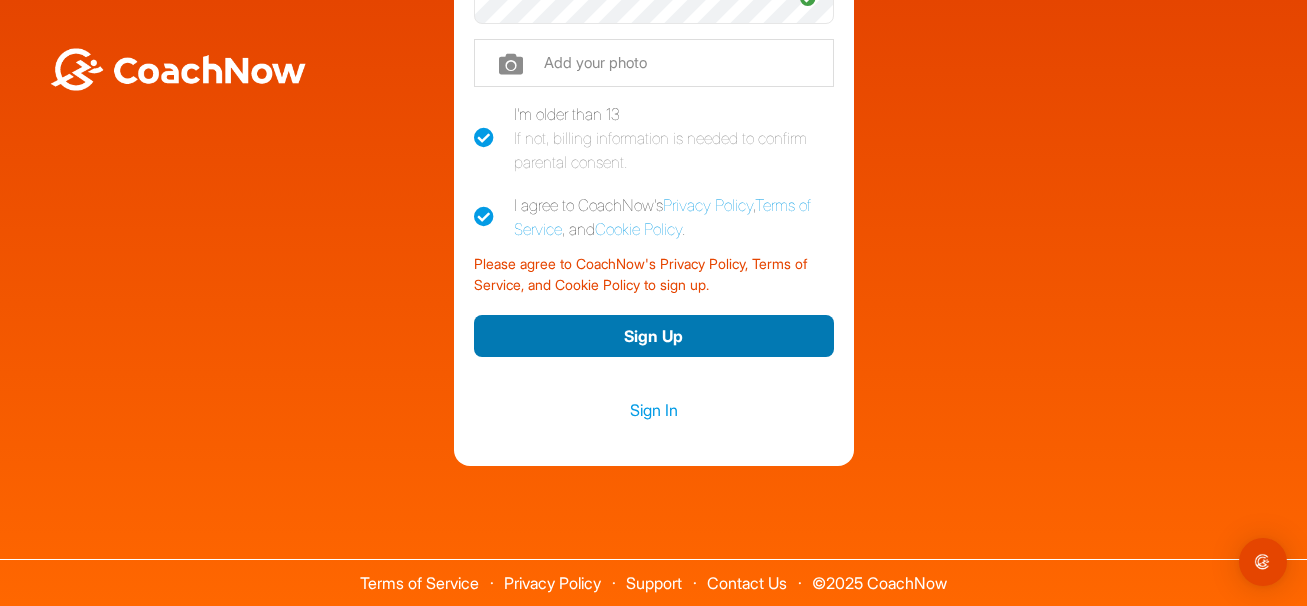 click on "Sign Up" at bounding box center [654, 336] 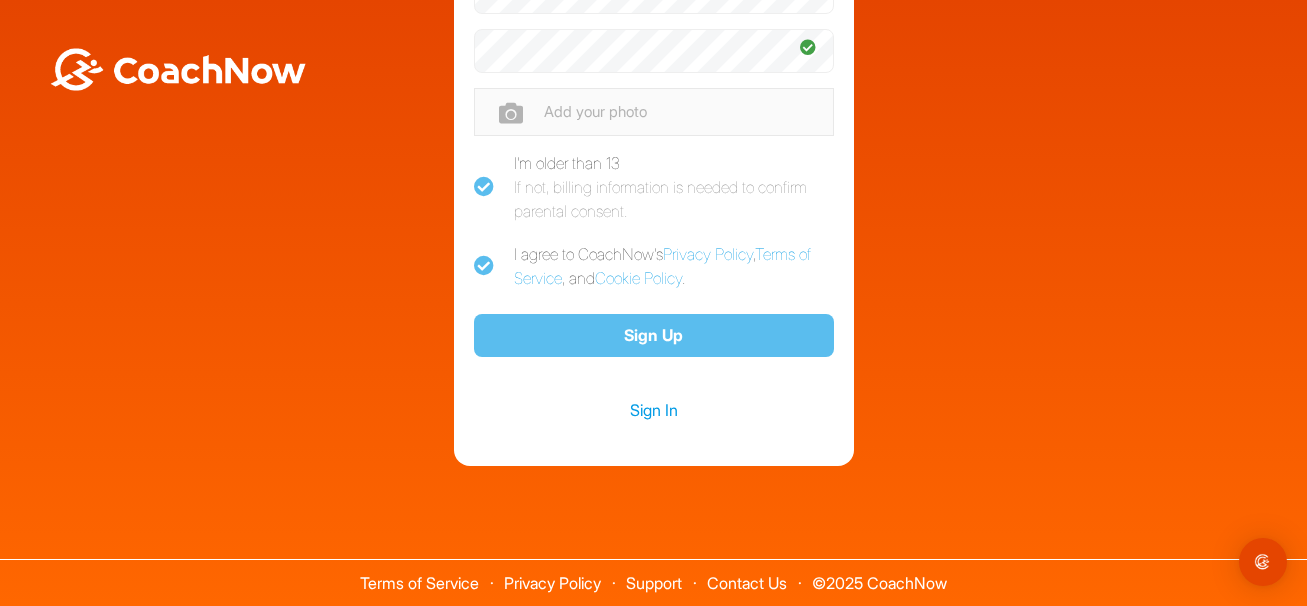 scroll, scrollTop: 275, scrollLeft: 0, axis: vertical 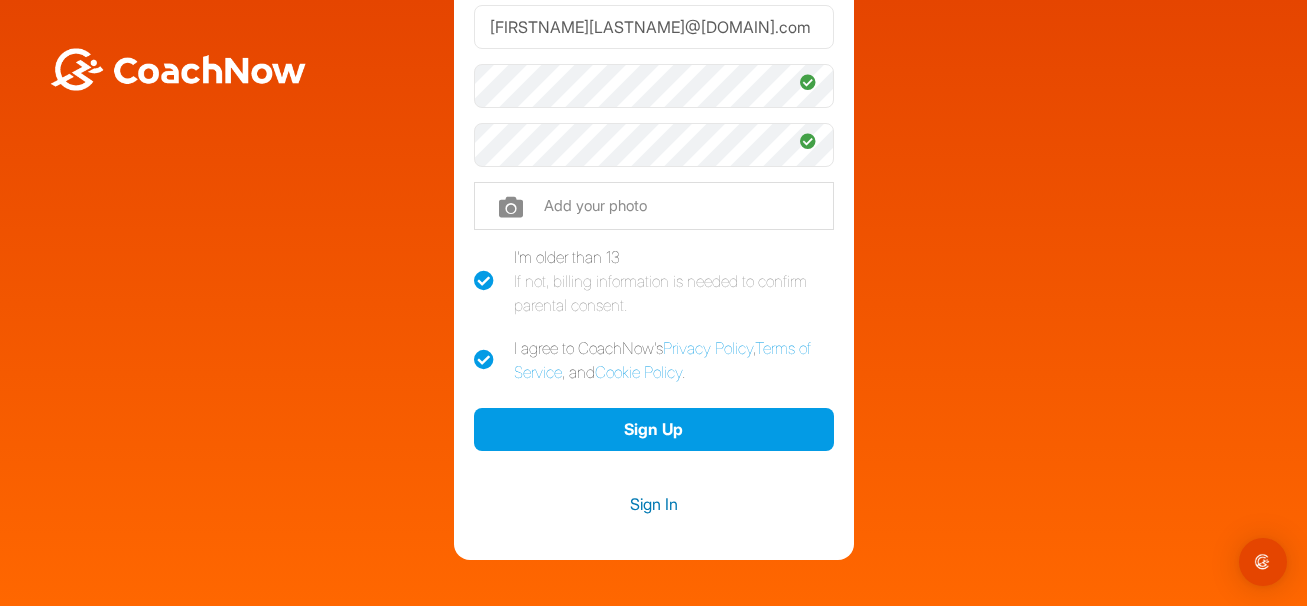 click on "Sign In" at bounding box center [654, 504] 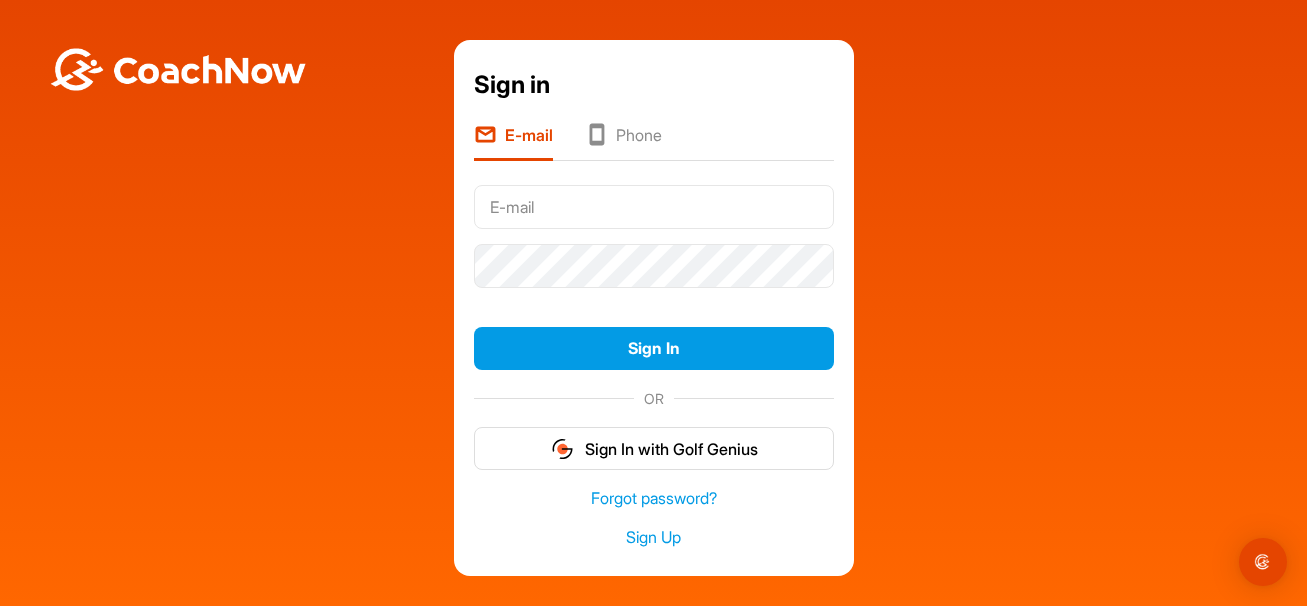 click at bounding box center (654, 207) 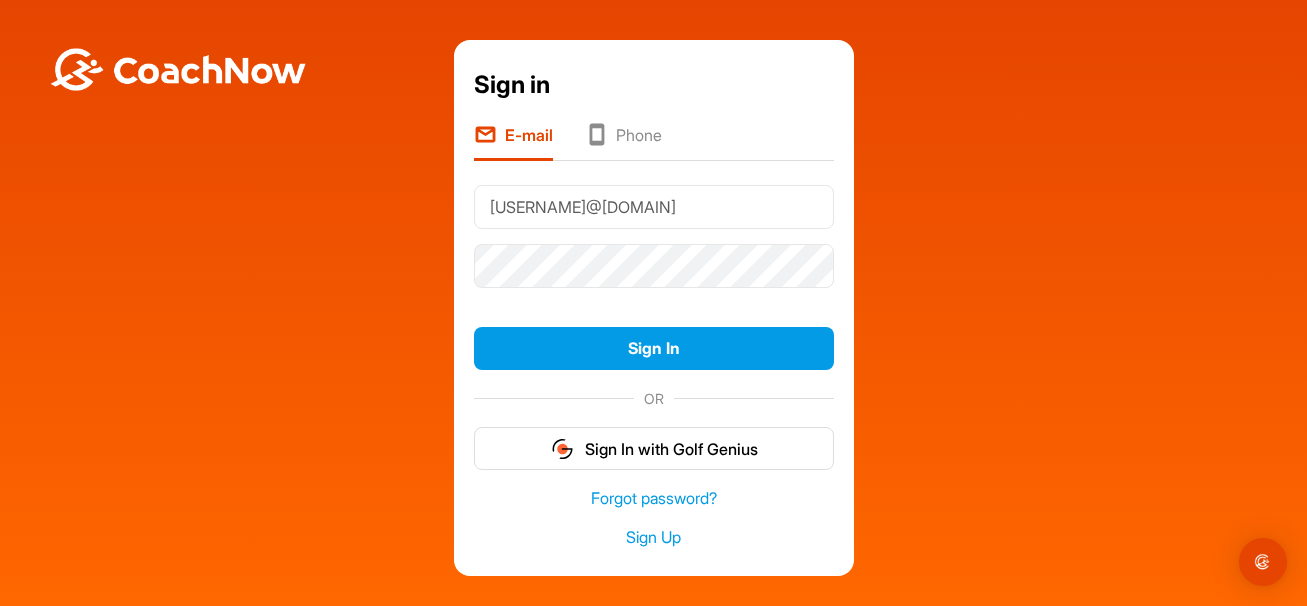 type on "[FIRSTNAME][LASTNAME]@[DOMAIN].com" 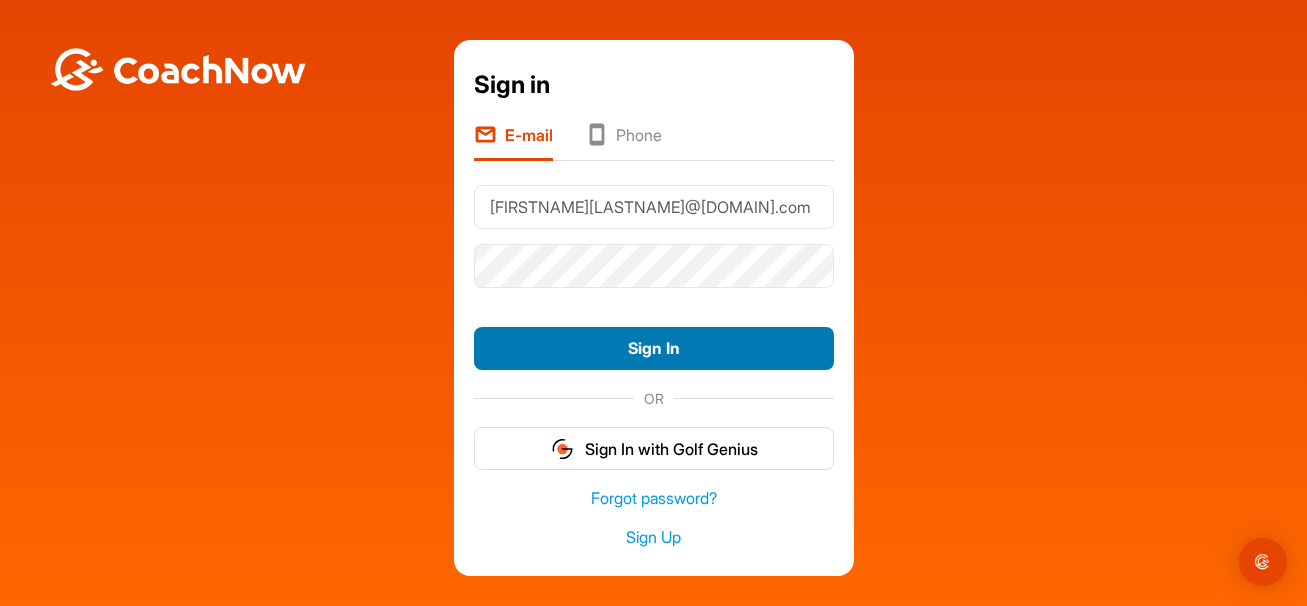 click on "Sign In" at bounding box center (654, 348) 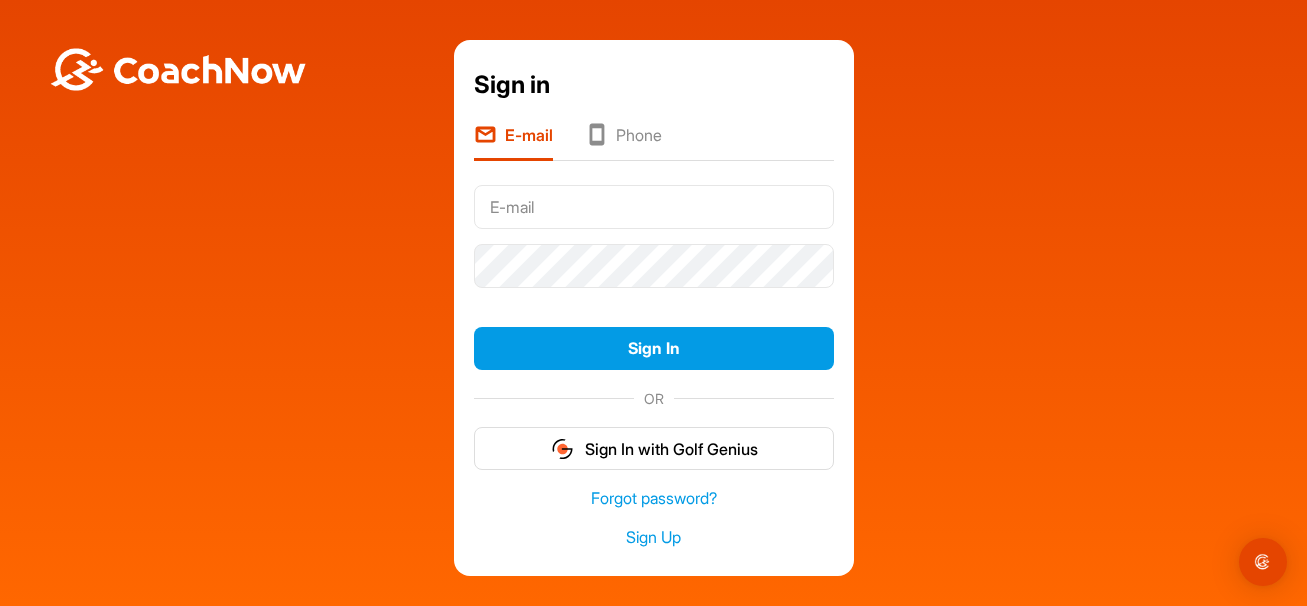 scroll, scrollTop: 0, scrollLeft: 0, axis: both 